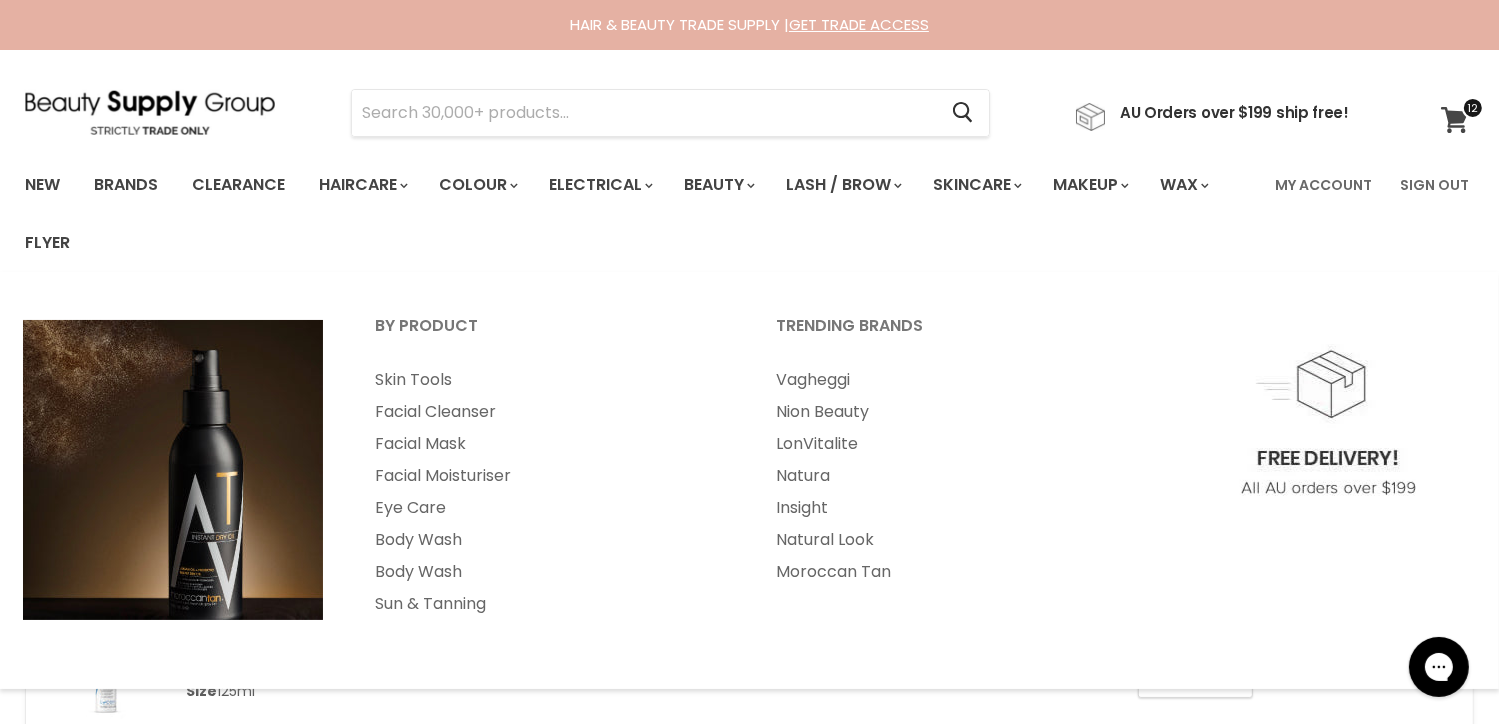 scroll, scrollTop: 0, scrollLeft: 0, axis: both 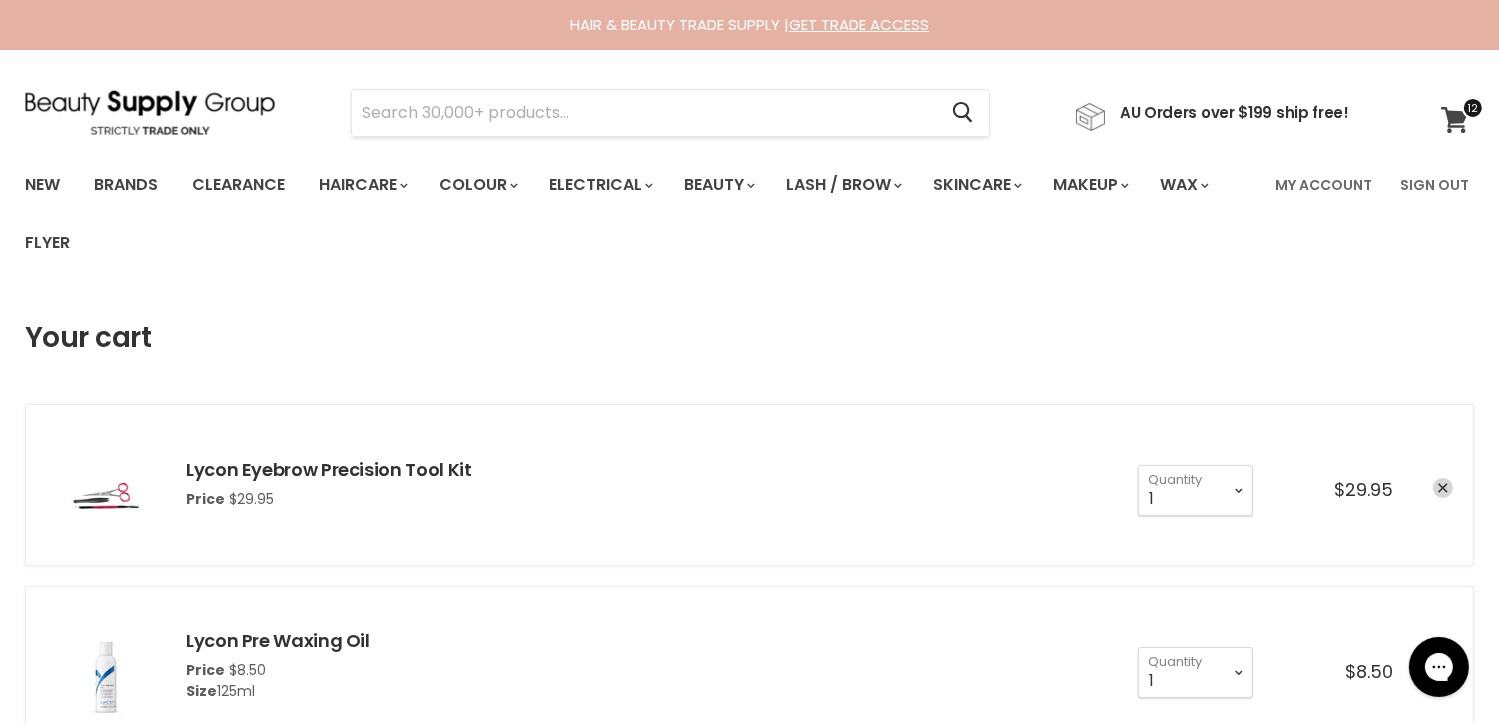 click 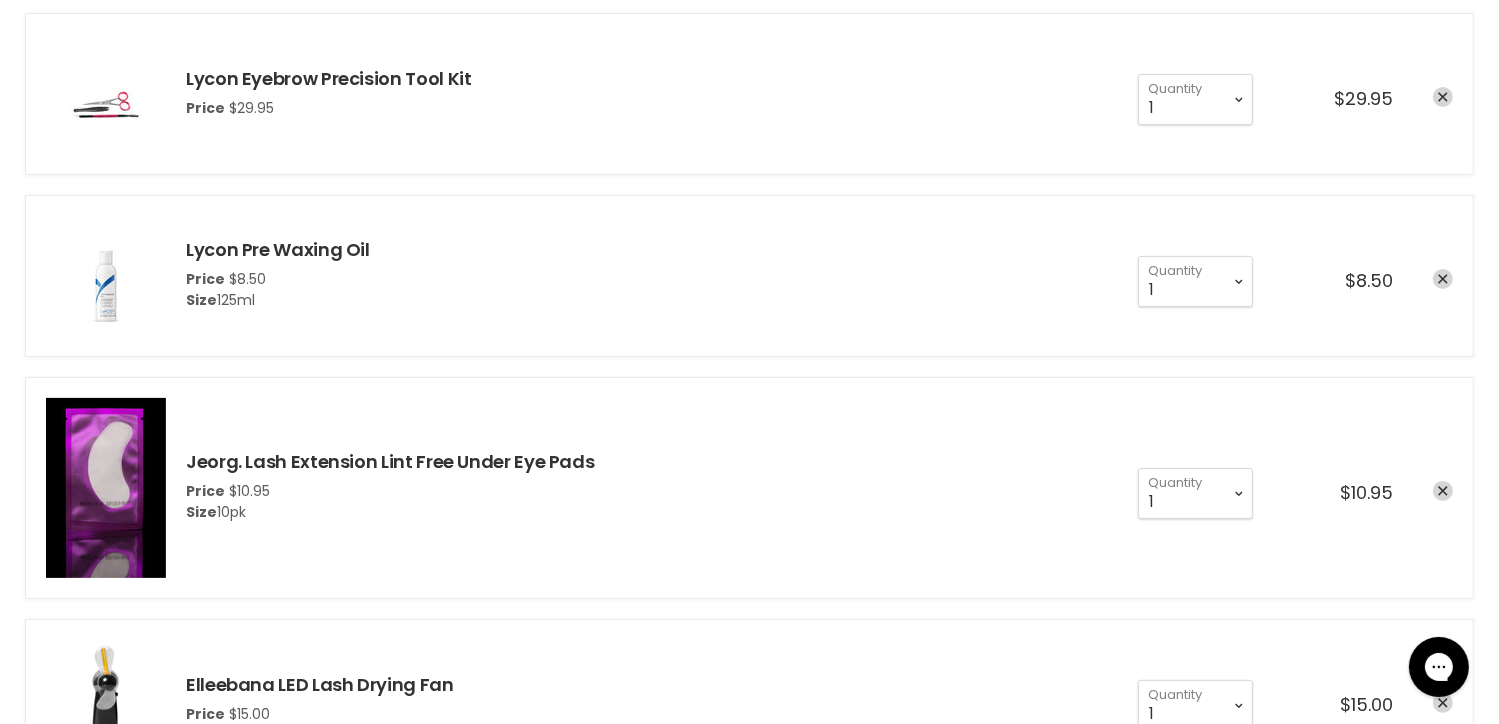 scroll, scrollTop: 392, scrollLeft: 0, axis: vertical 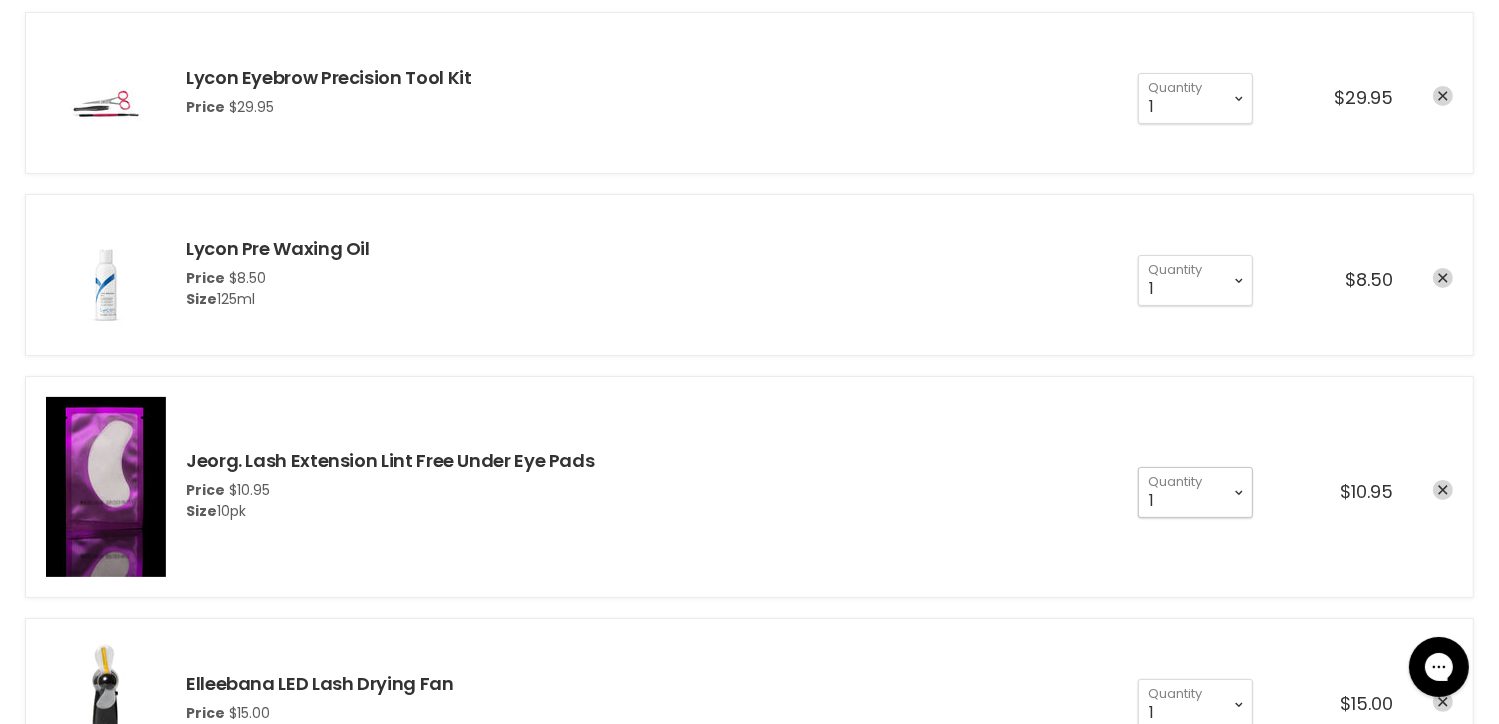 click on "1
2
3
4
5
6
7
8
9
10+" at bounding box center [1195, 492] 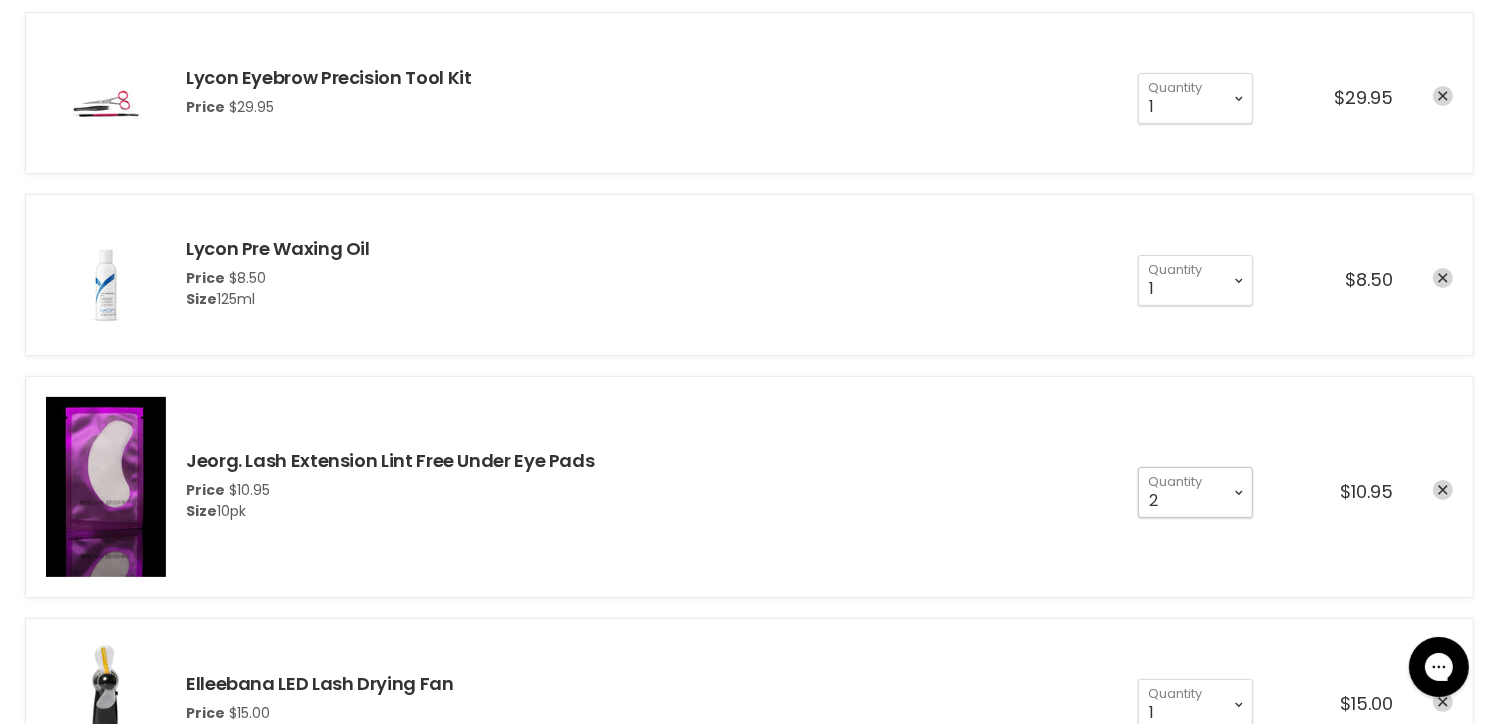 click on "1
2
3
4
5
6
7
8
9
10+" at bounding box center (1195, 492) 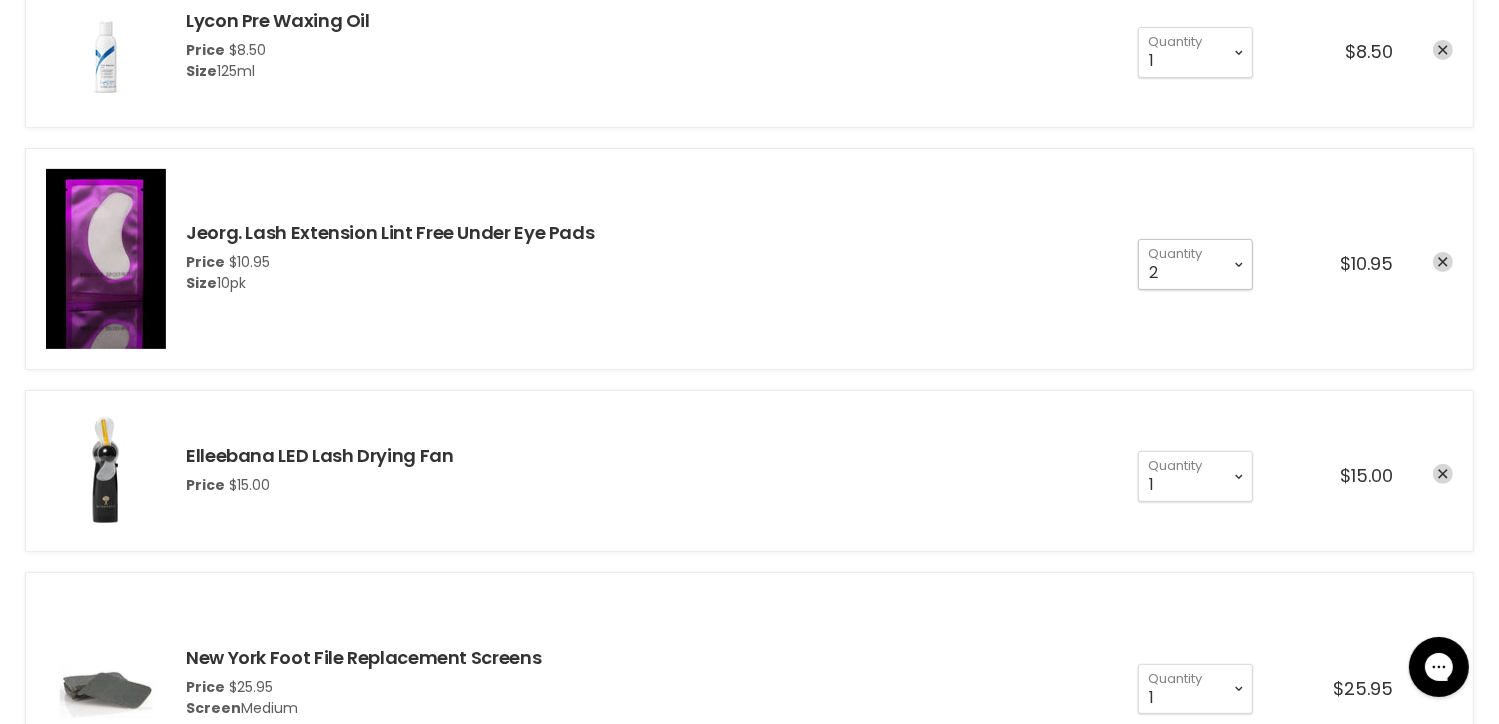 scroll, scrollTop: 620, scrollLeft: 0, axis: vertical 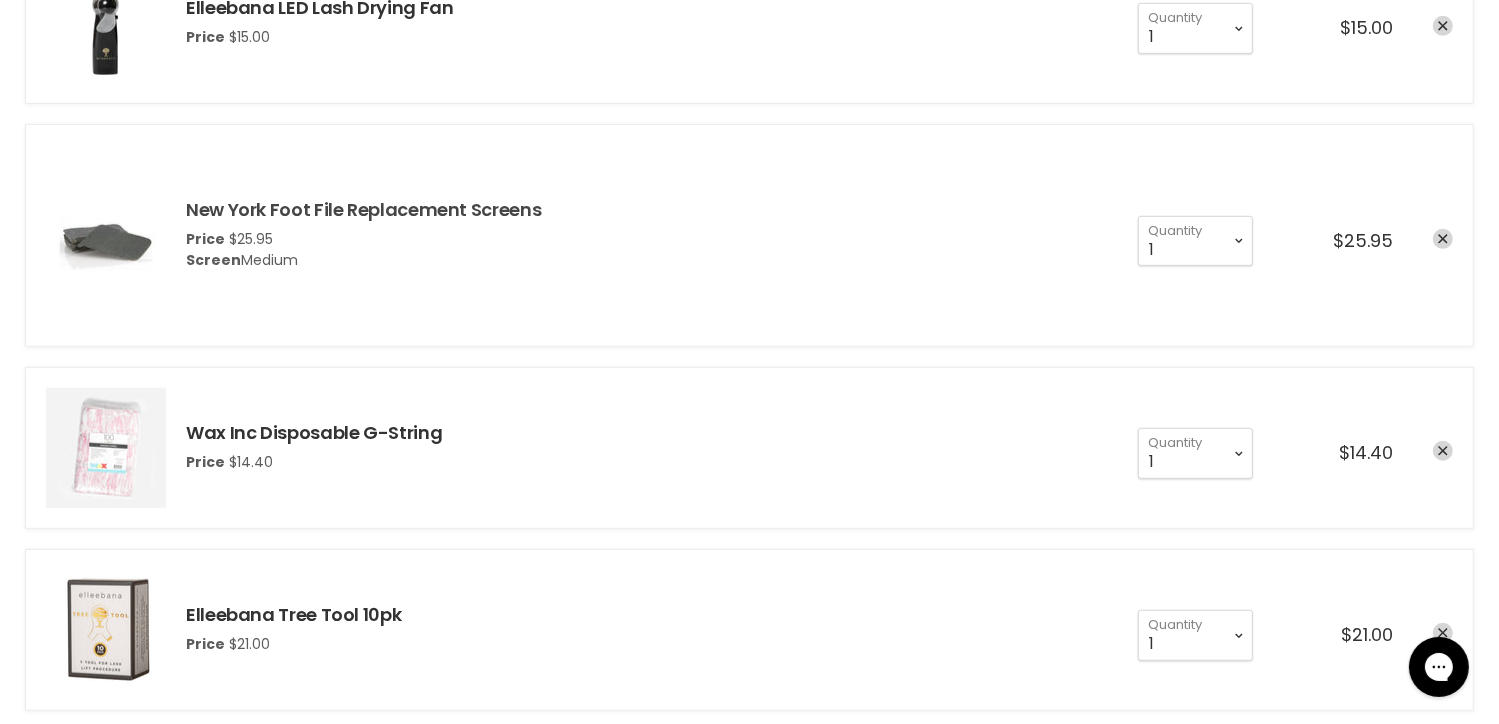 click on "New York Foot File Replacement Screens" at bounding box center [363, 209] 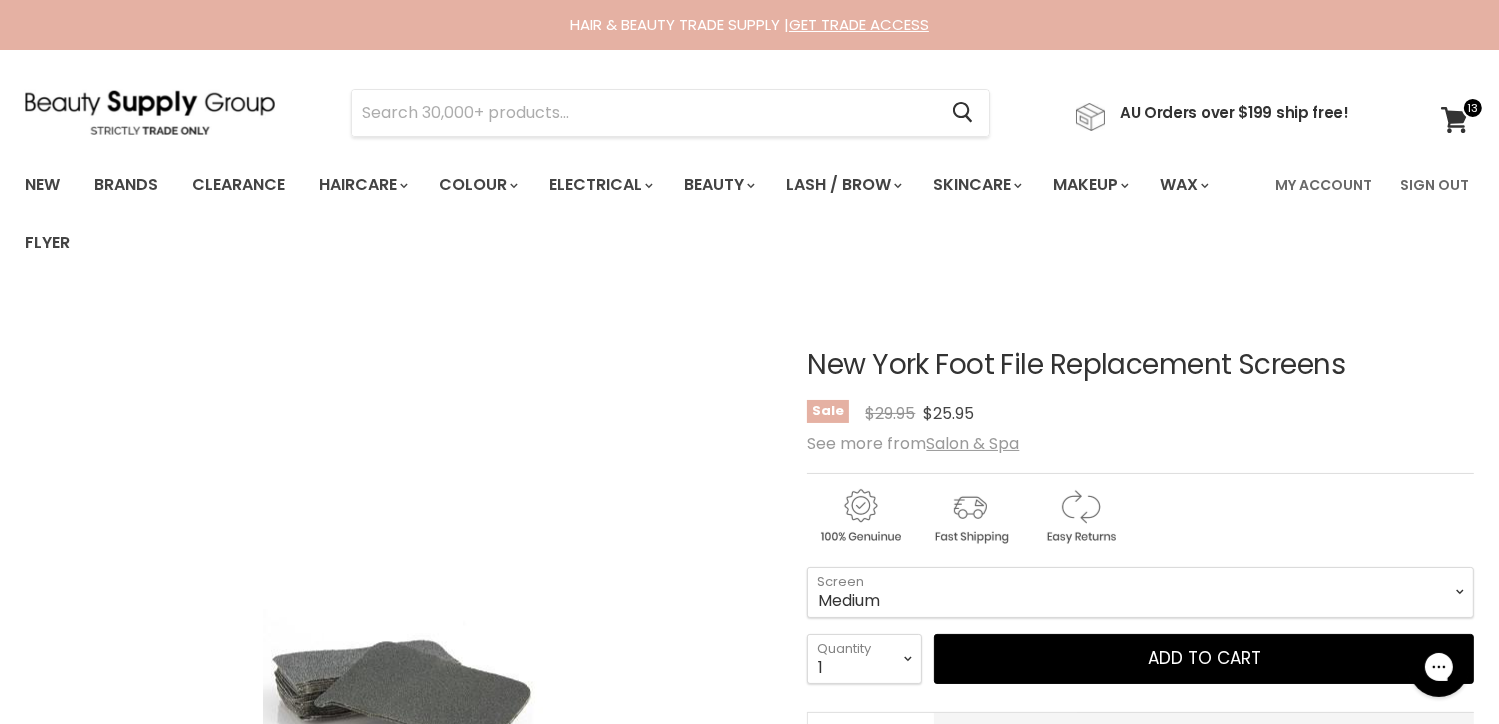 scroll, scrollTop: 304, scrollLeft: 0, axis: vertical 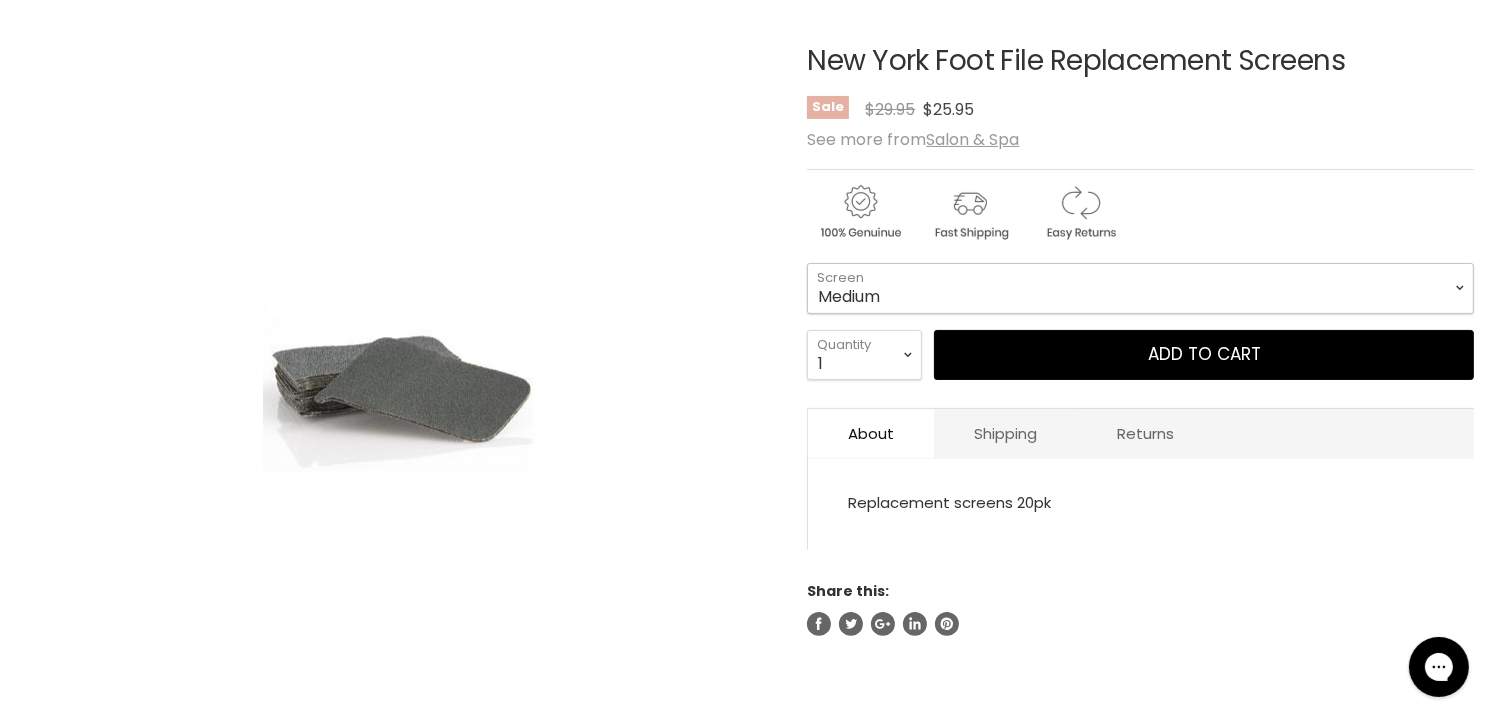 click on "Medium
Coarse" at bounding box center [1140, 288] 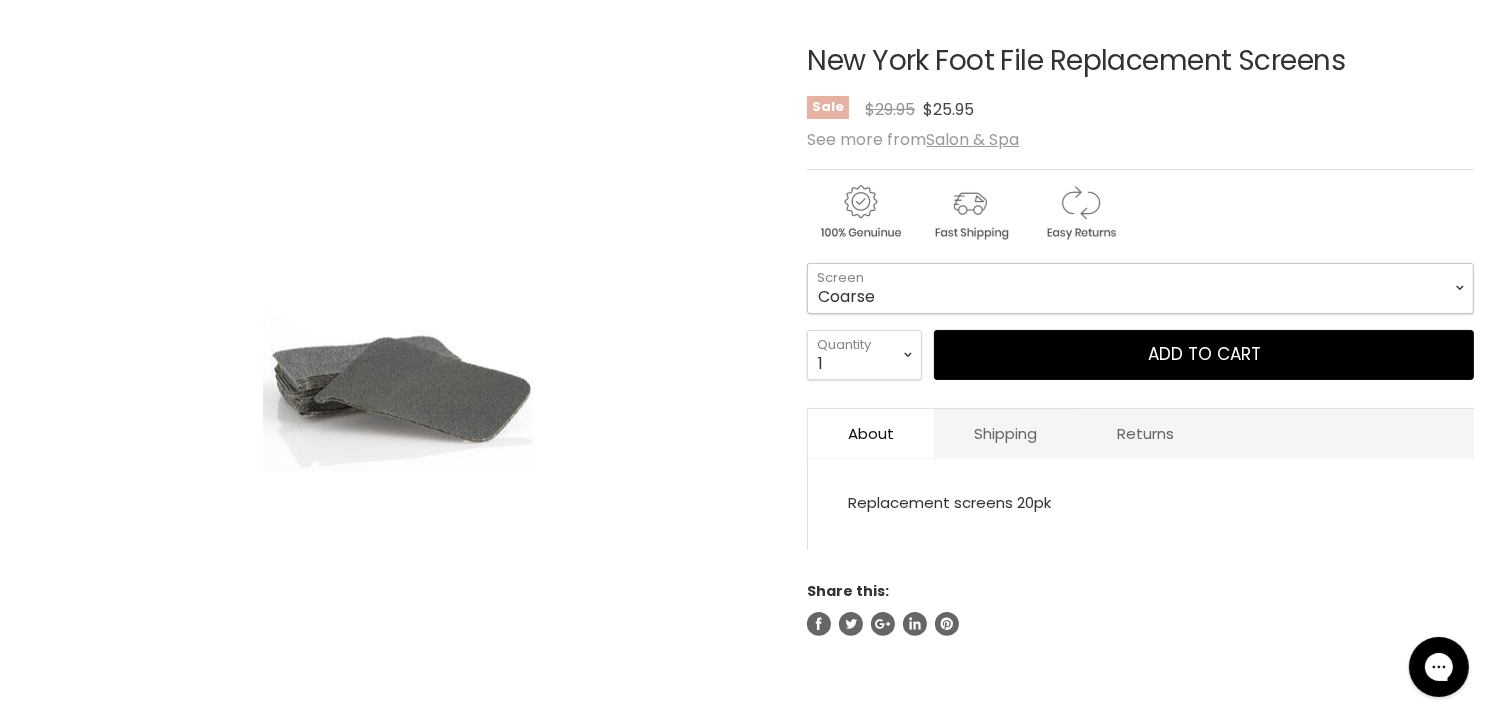click on "Medium
Coarse" at bounding box center [1140, 288] 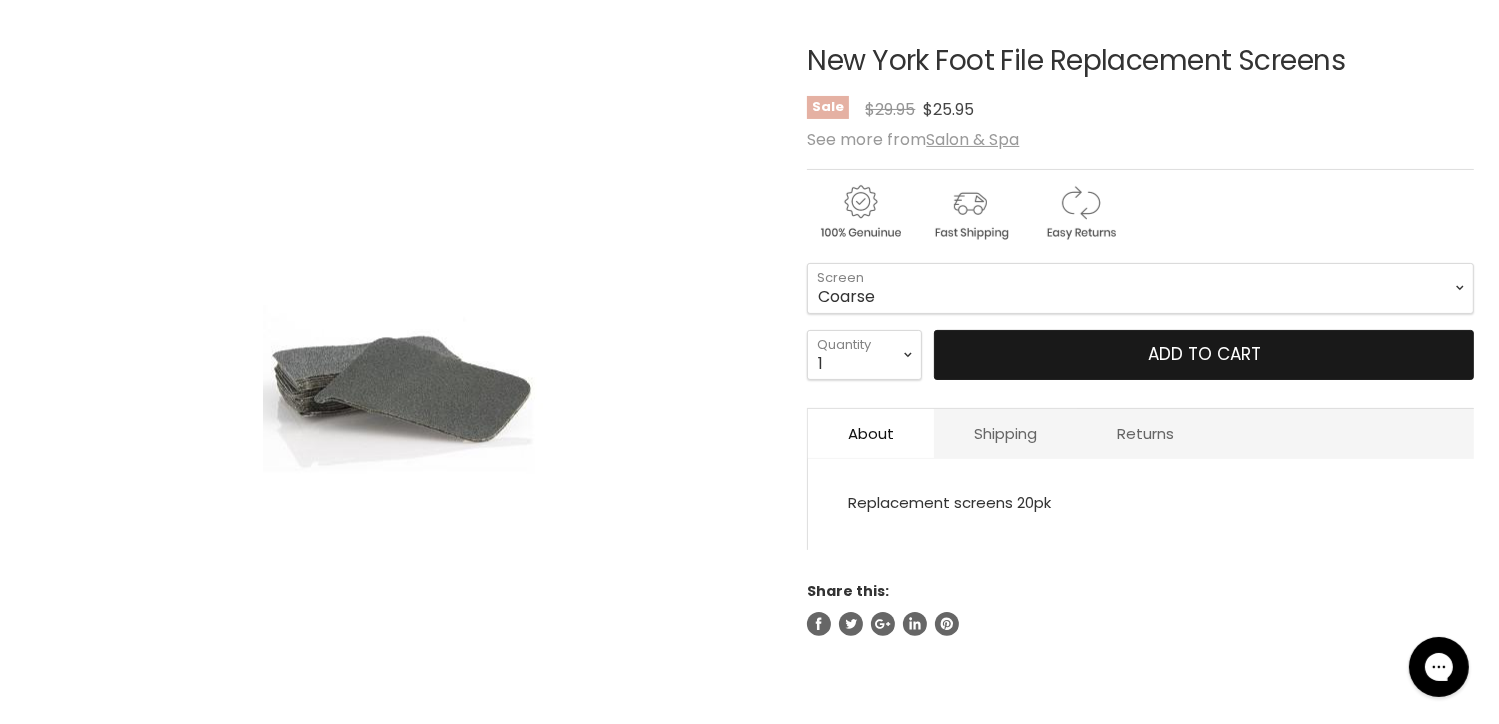 click on "Add to cart" at bounding box center [1204, 355] 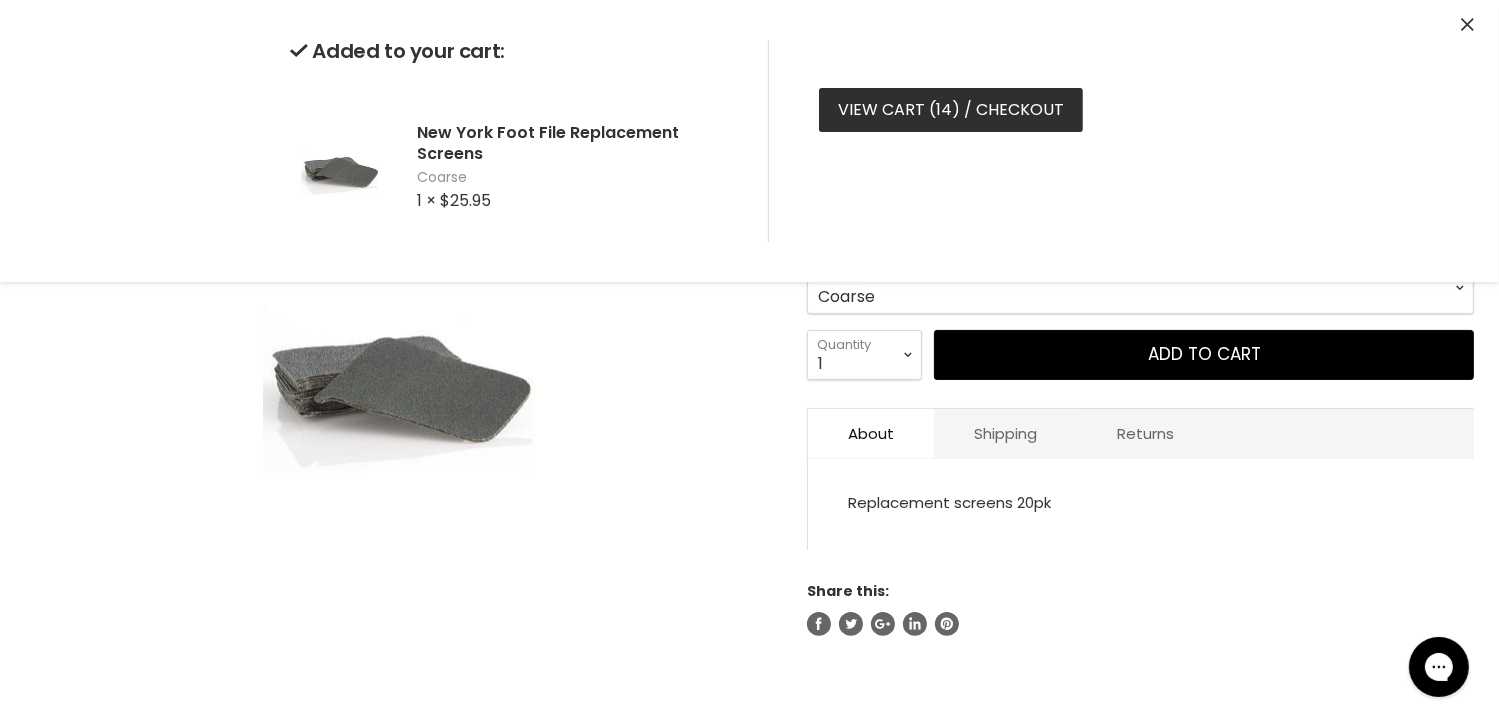 click on "View cart ( 14 )  /  Checkout" at bounding box center (951, 110) 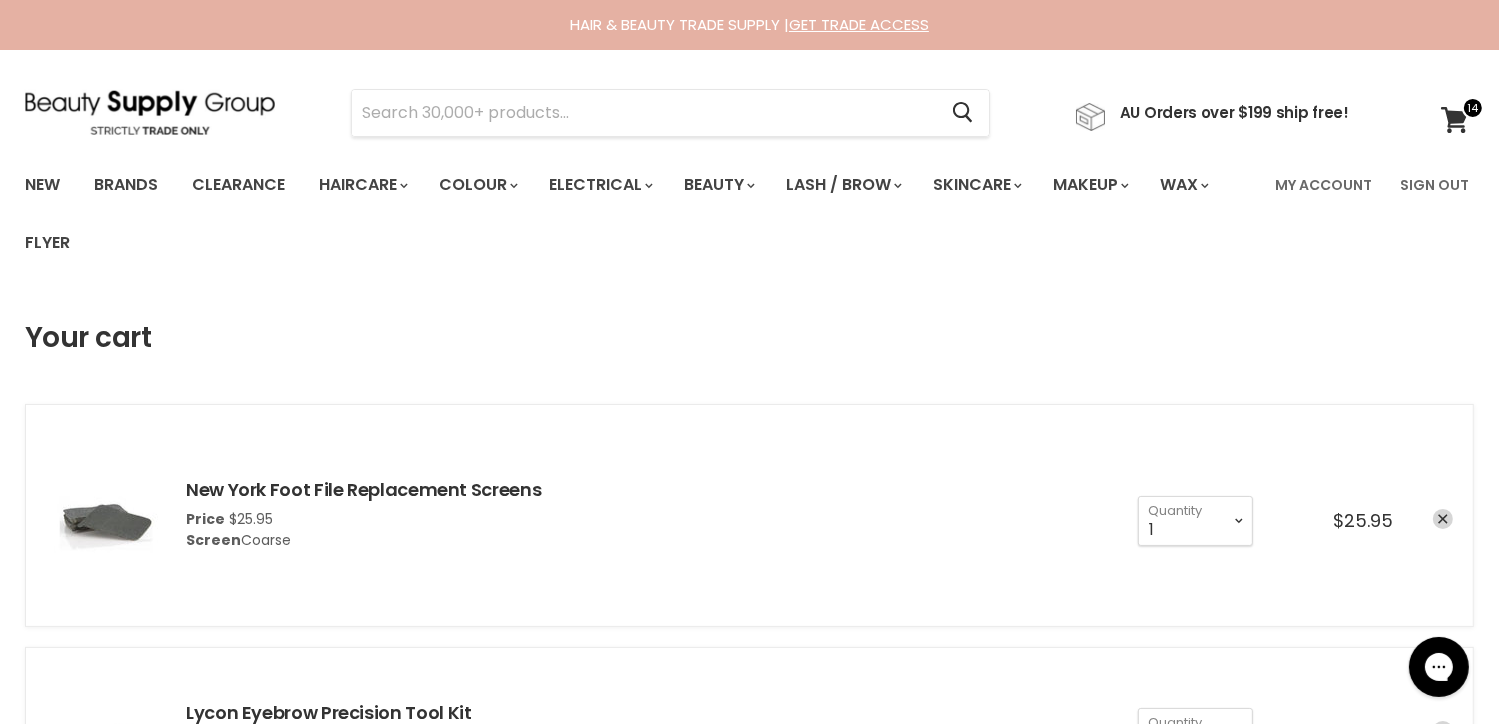 scroll, scrollTop: 0, scrollLeft: 0, axis: both 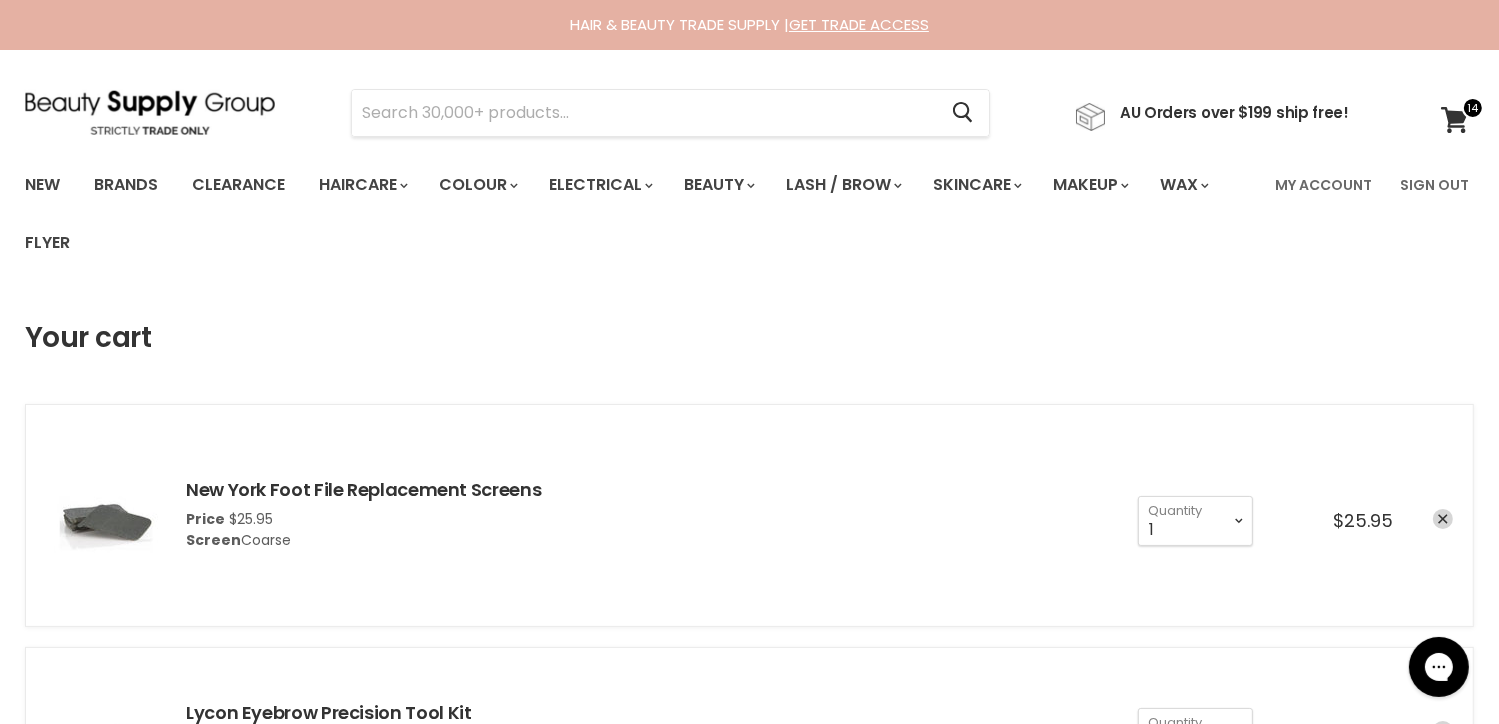 click on "Lycon Eyebrow Precision Tool Kit
Price
$29.95
1
2
3
4
5
6
7
8
9
10+" at bounding box center (809, 727) 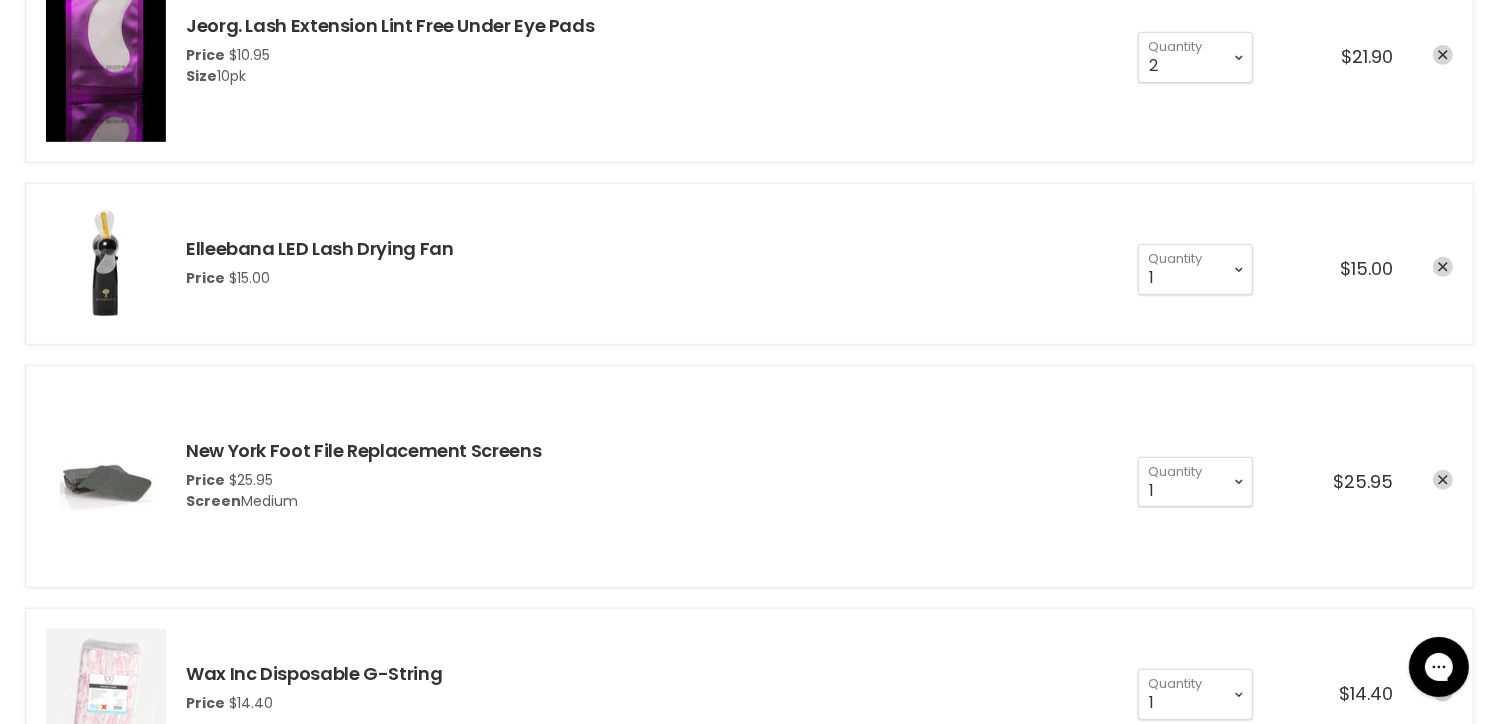 scroll, scrollTop: 1071, scrollLeft: 0, axis: vertical 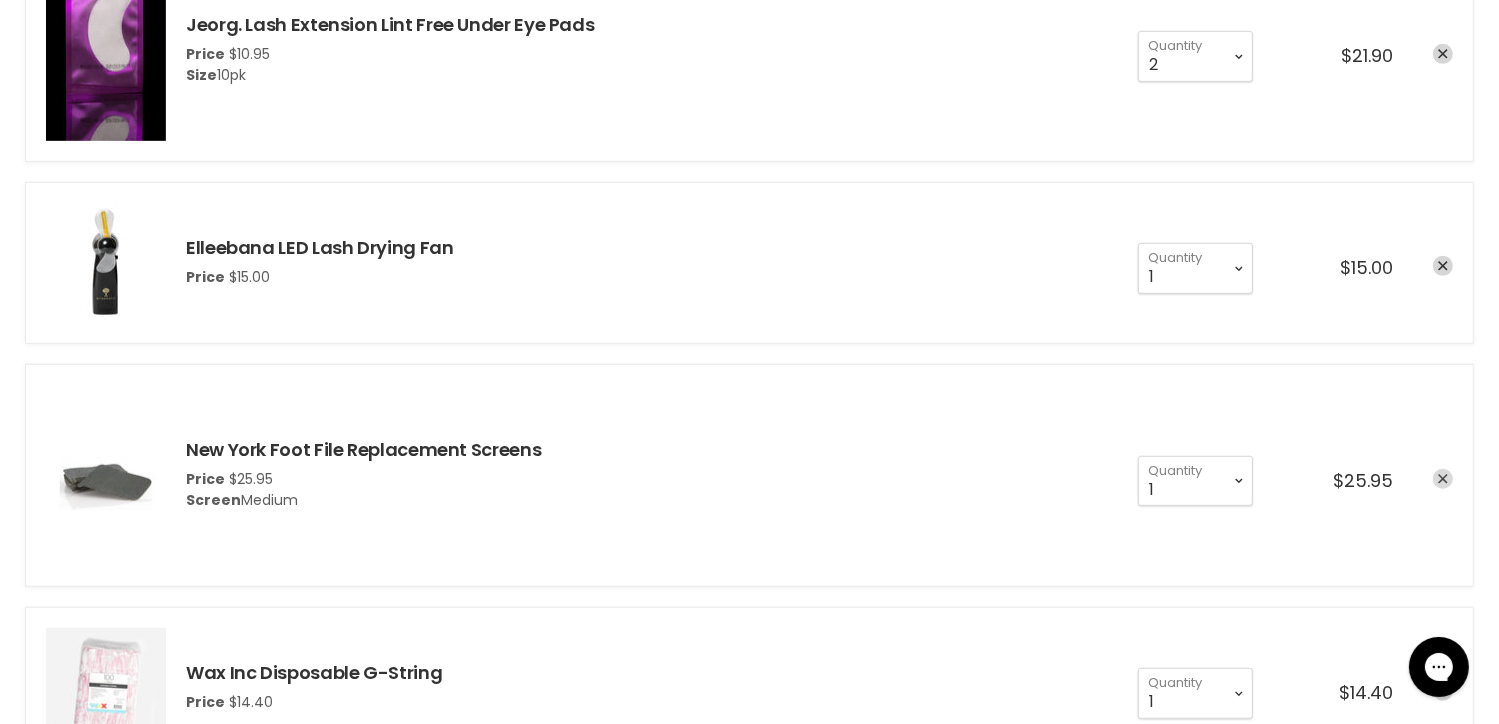 click 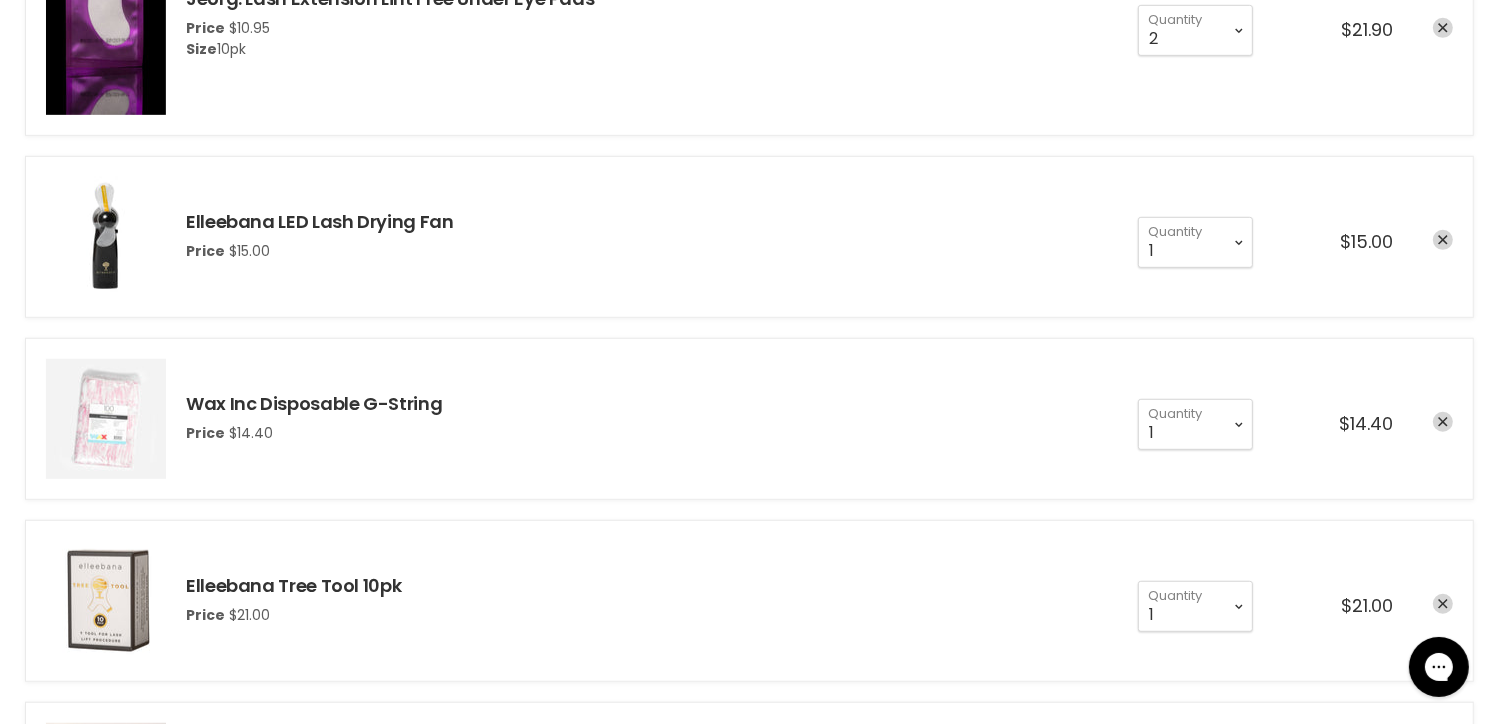 scroll, scrollTop: 1096, scrollLeft: 0, axis: vertical 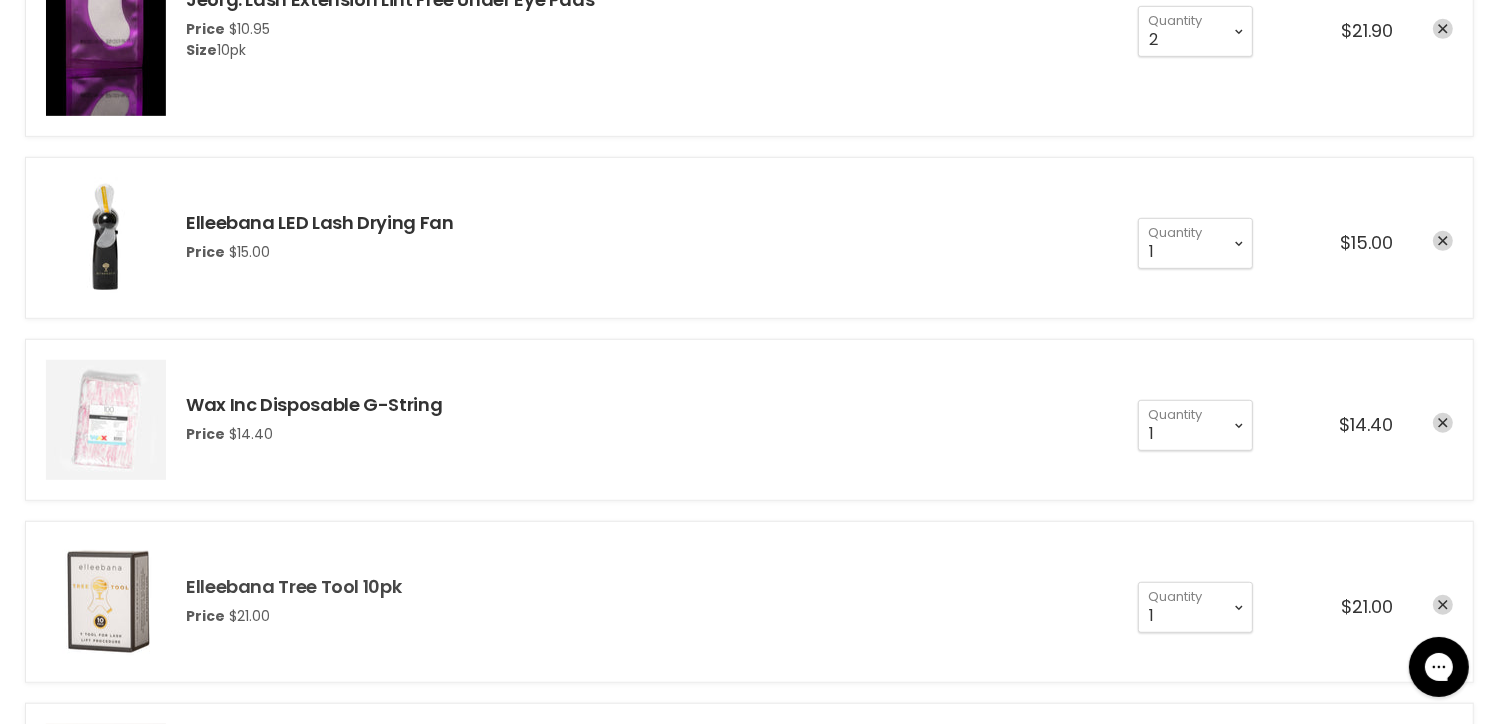 click on "Elleebana Tree Tool 10pk" at bounding box center [293, 586] 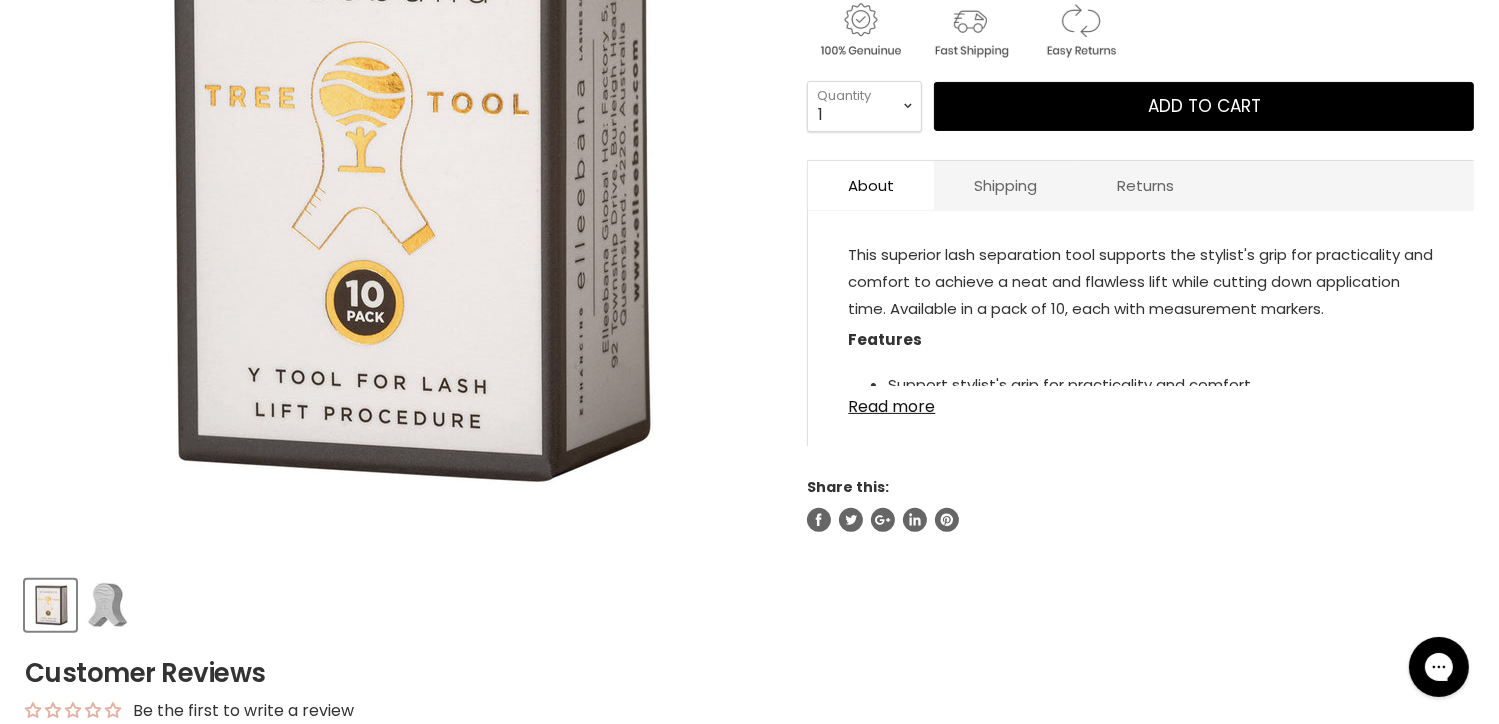 scroll, scrollTop: 487, scrollLeft: 0, axis: vertical 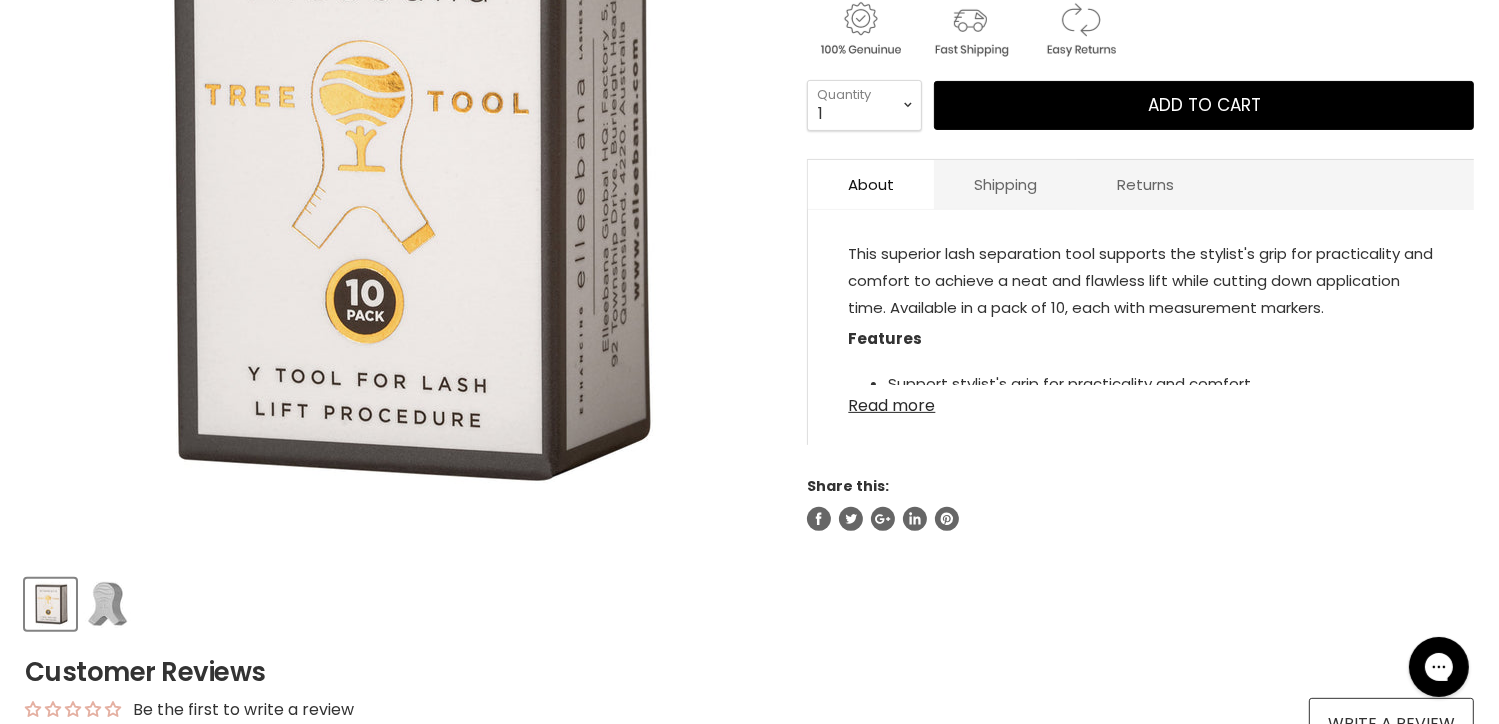 click on "Read more" at bounding box center [1141, 400] 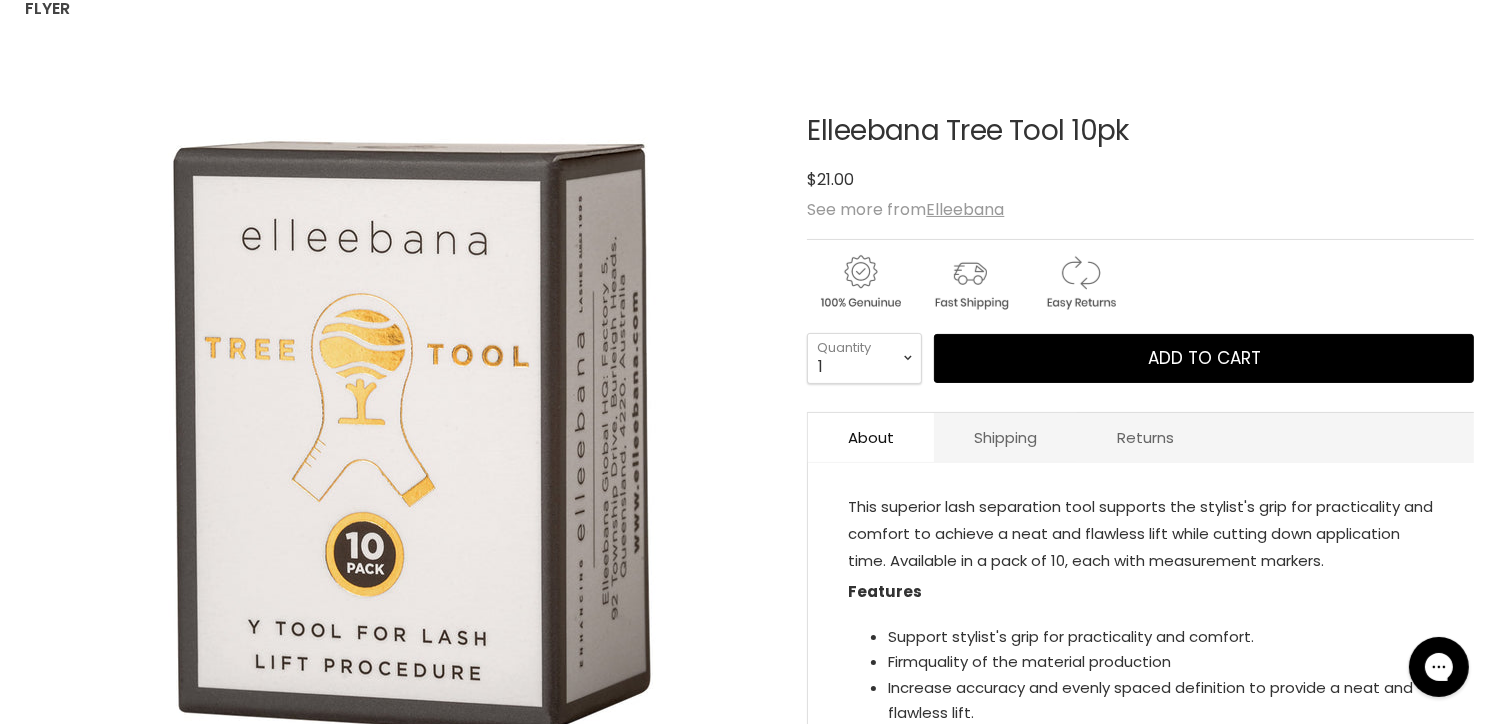 scroll, scrollTop: 0, scrollLeft: 0, axis: both 